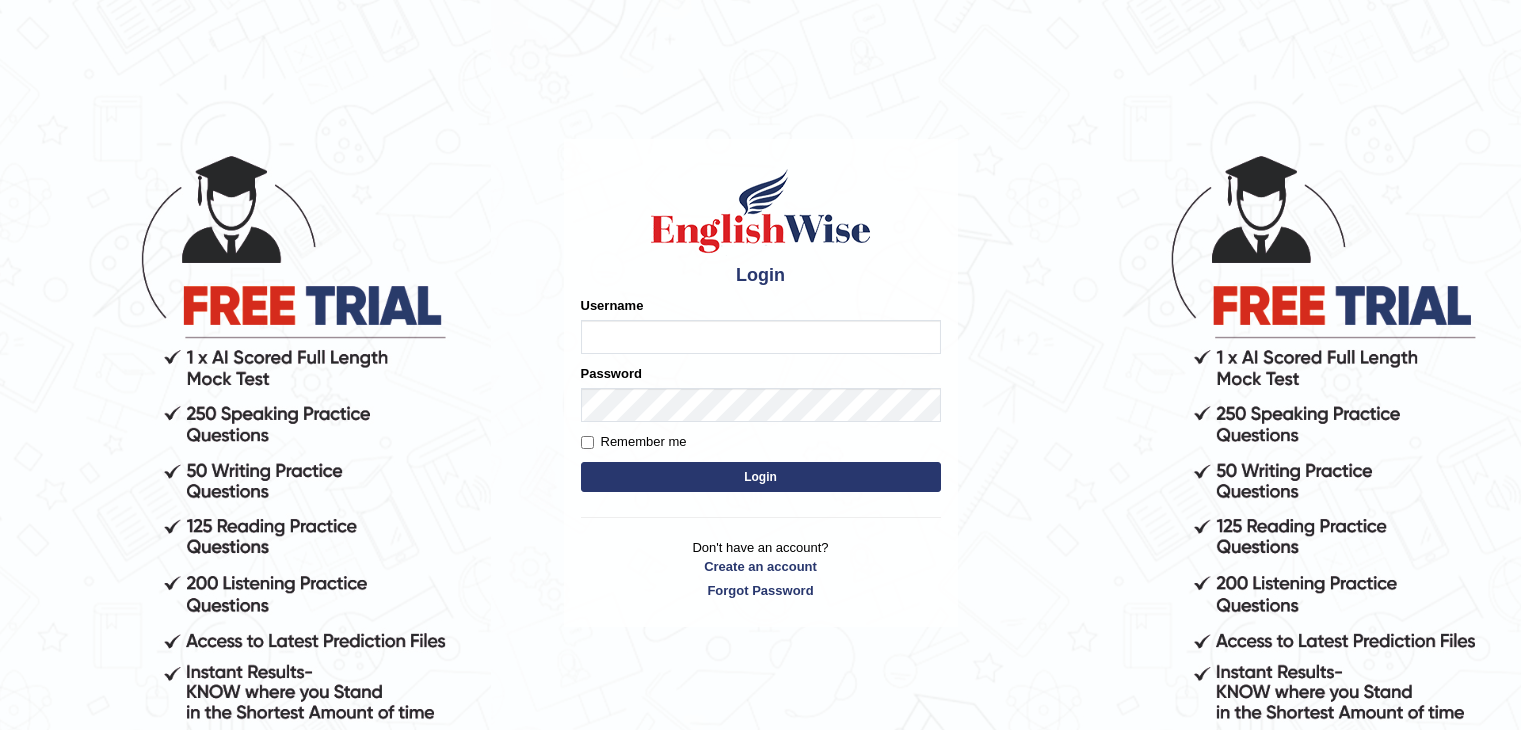scroll, scrollTop: 0, scrollLeft: 0, axis: both 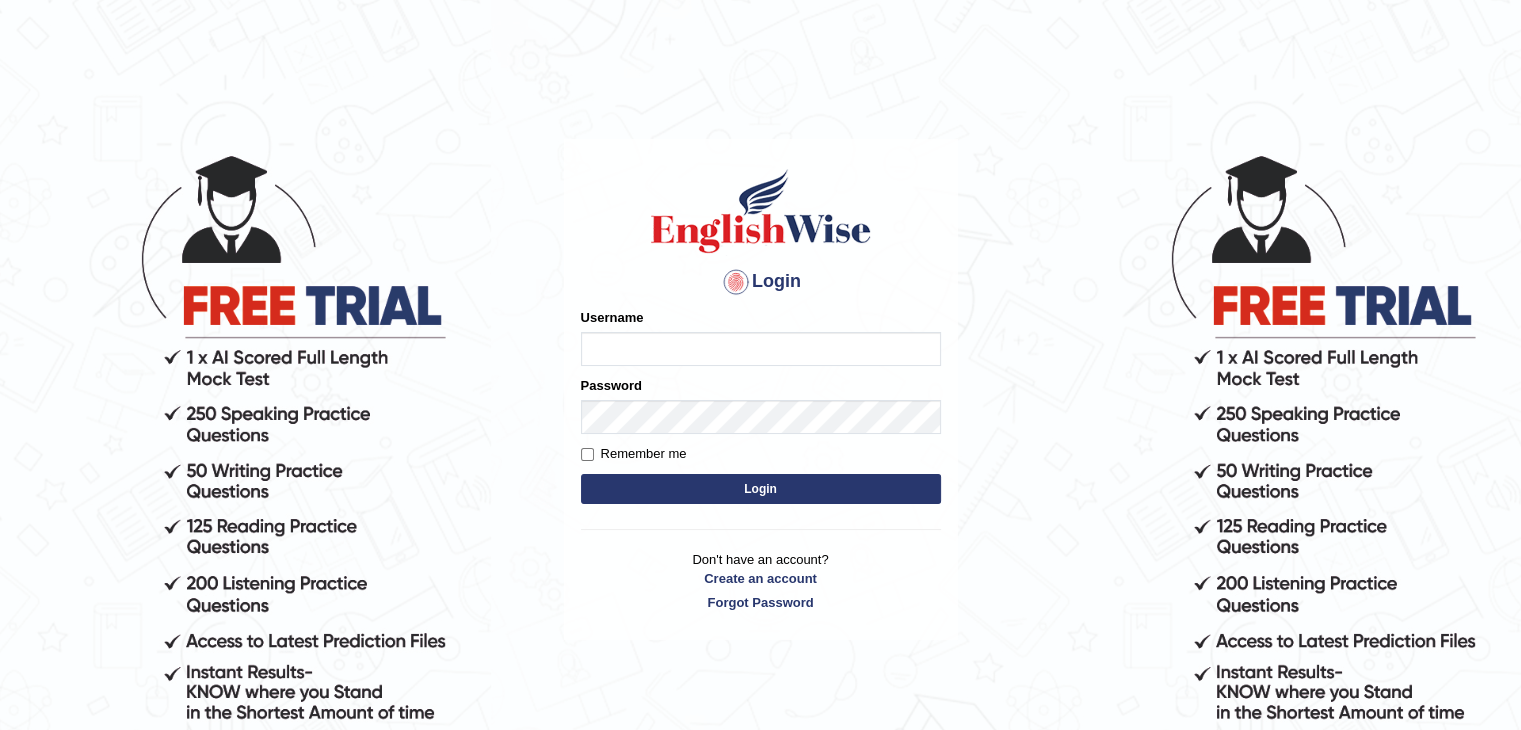 click on "Username" at bounding box center [761, 349] 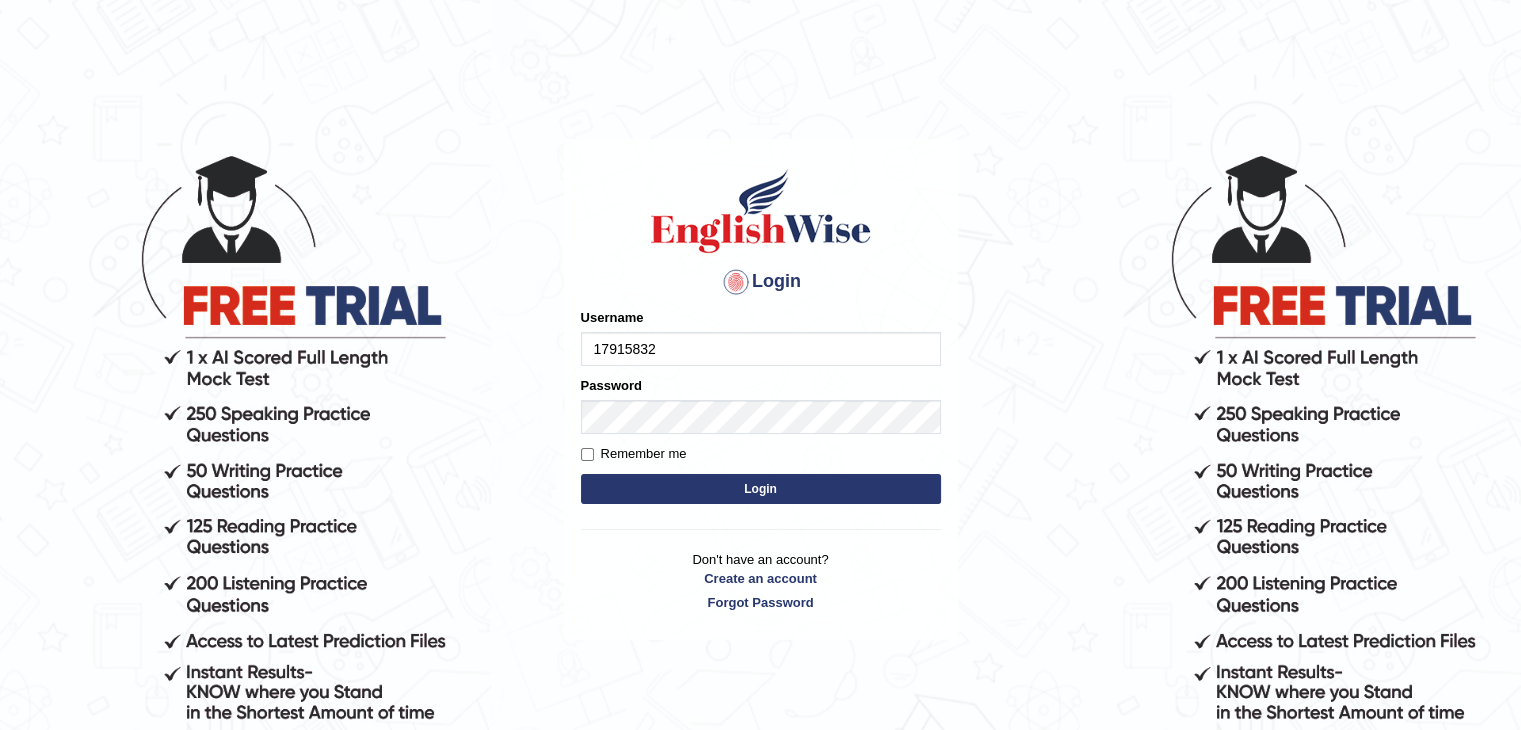 type on "17915832" 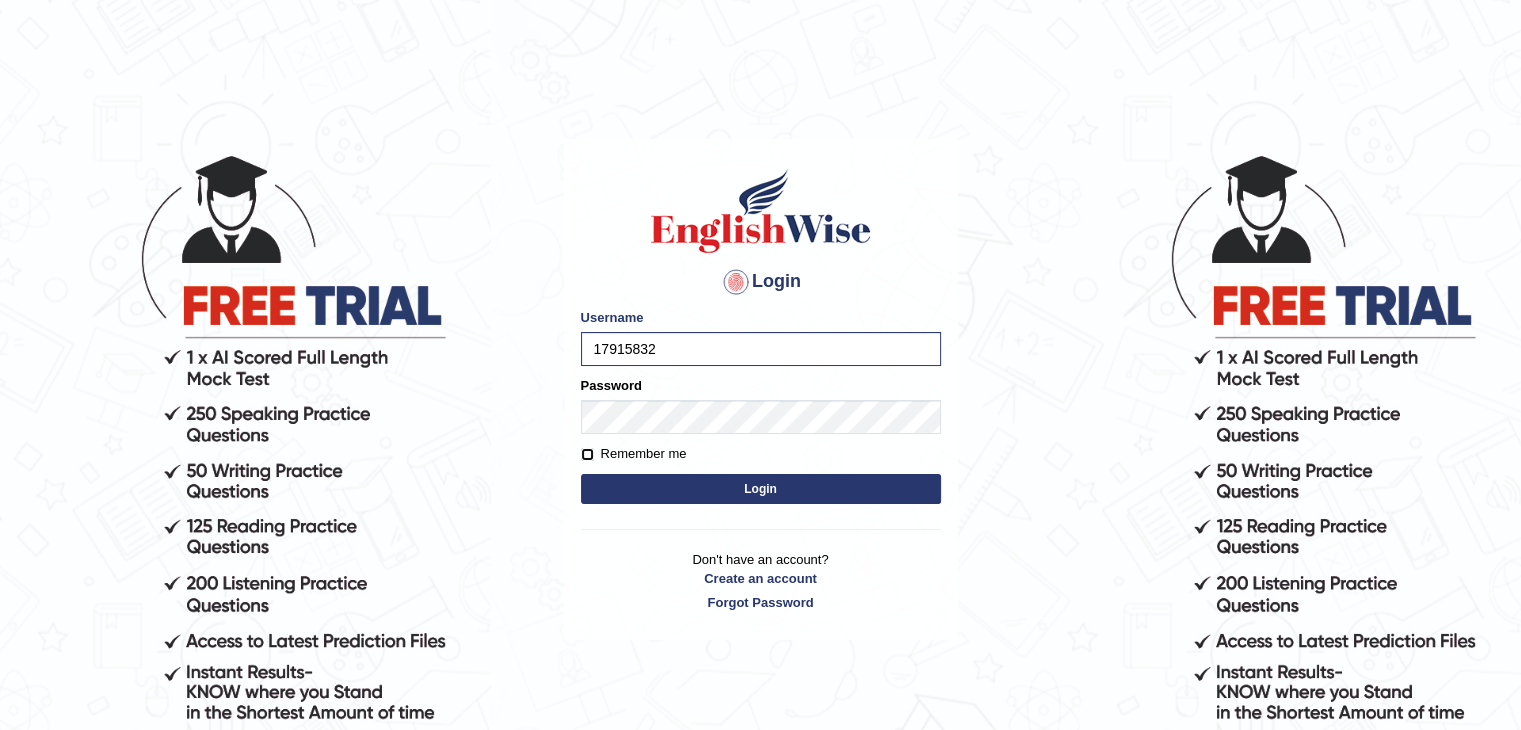 click on "Remember me" at bounding box center (587, 454) 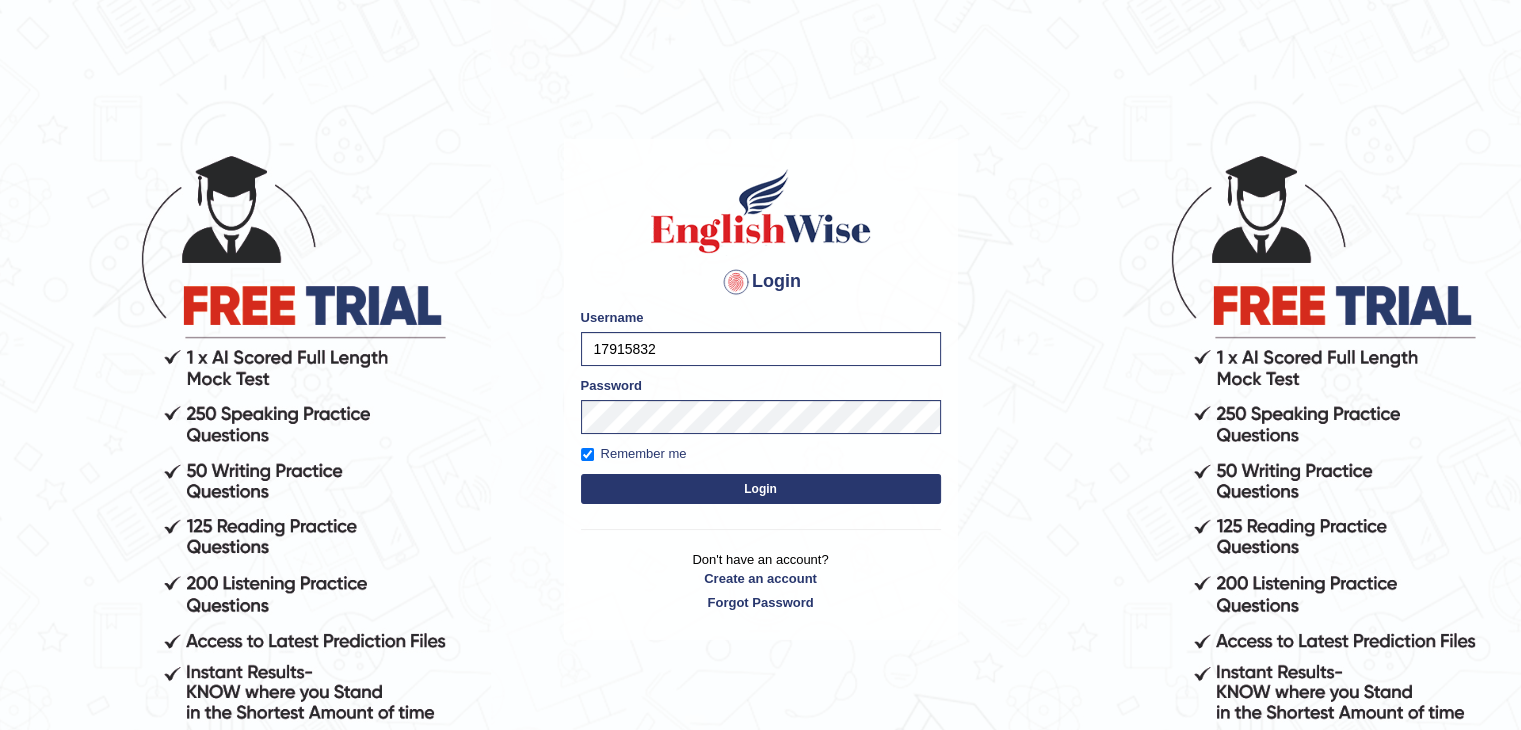 click on "Login" at bounding box center (761, 489) 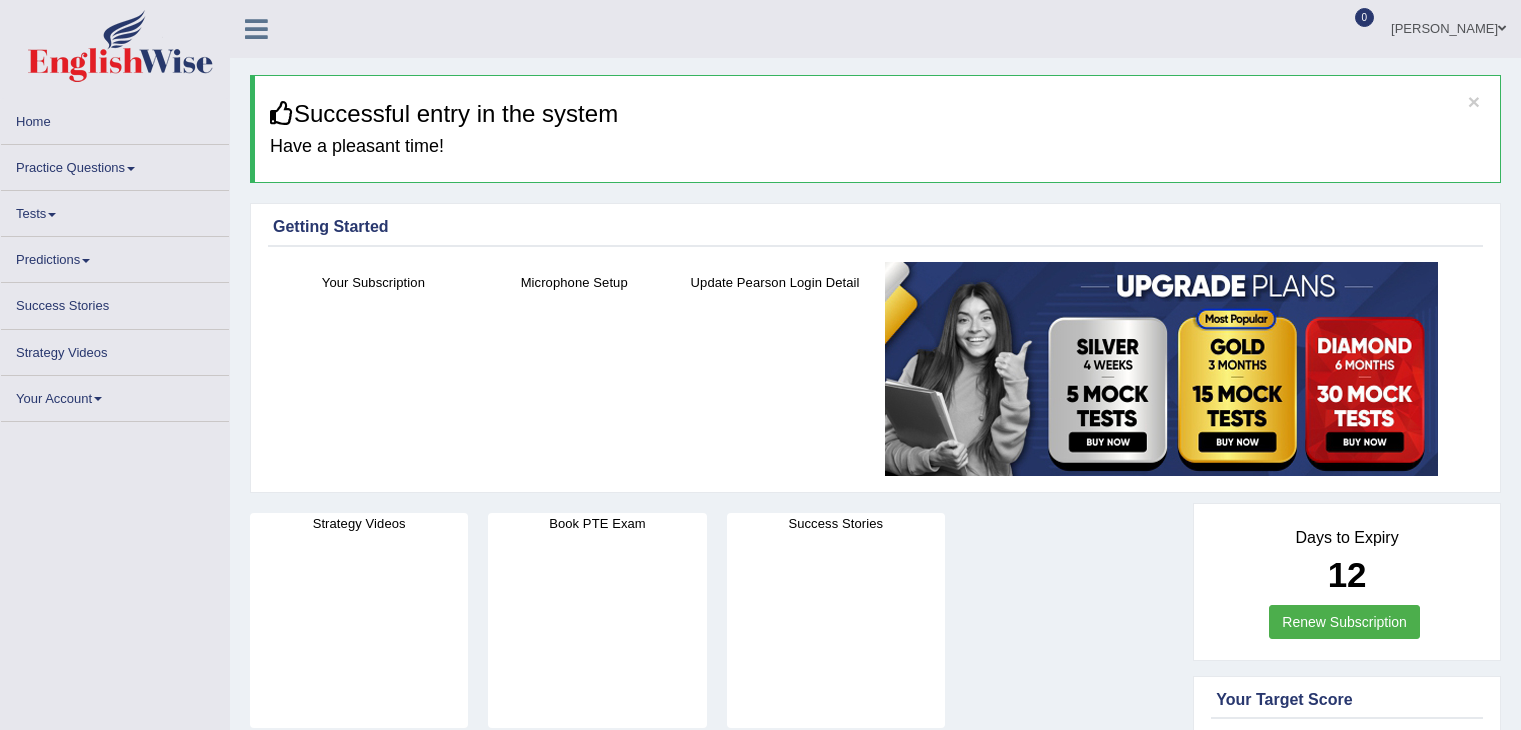 scroll, scrollTop: 0, scrollLeft: 0, axis: both 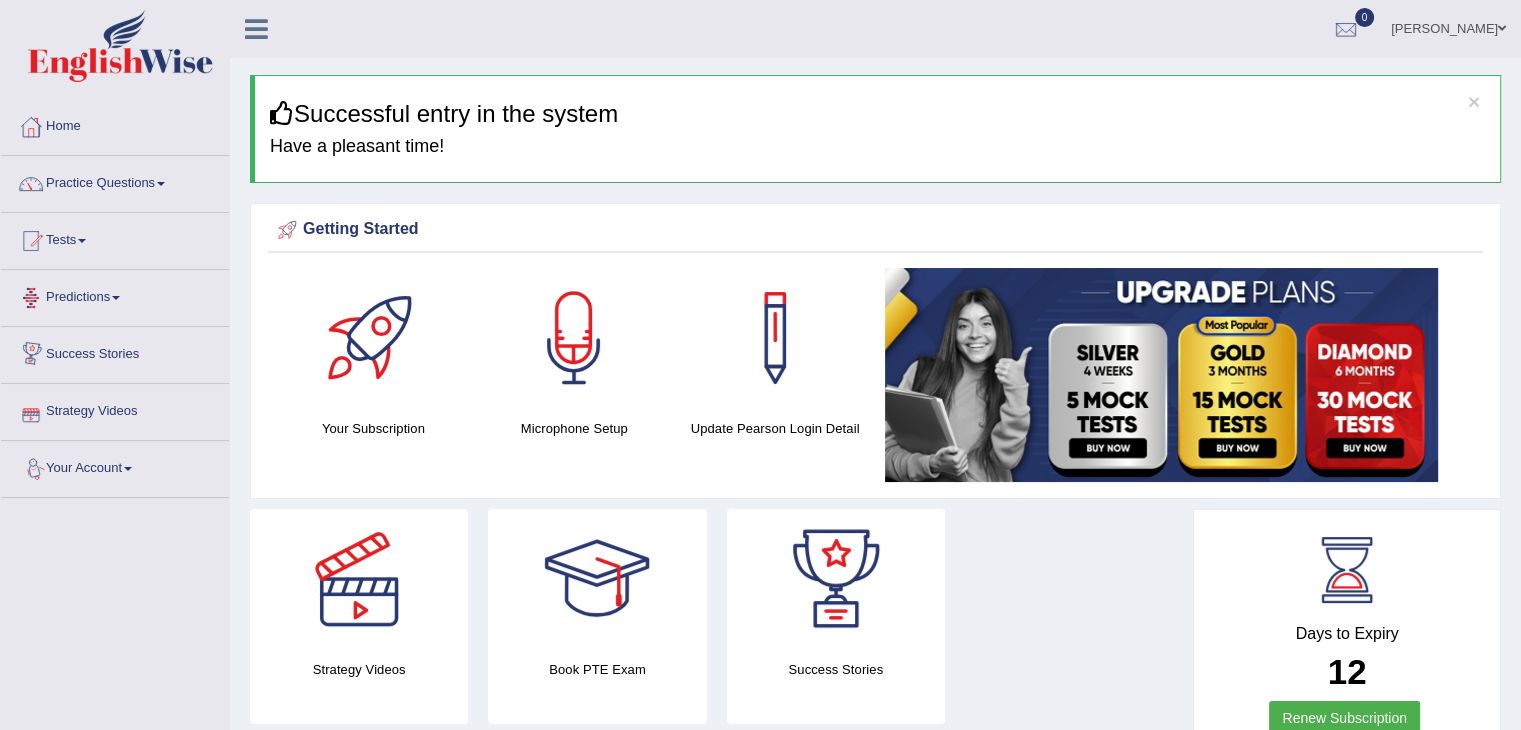 click at bounding box center [116, 298] 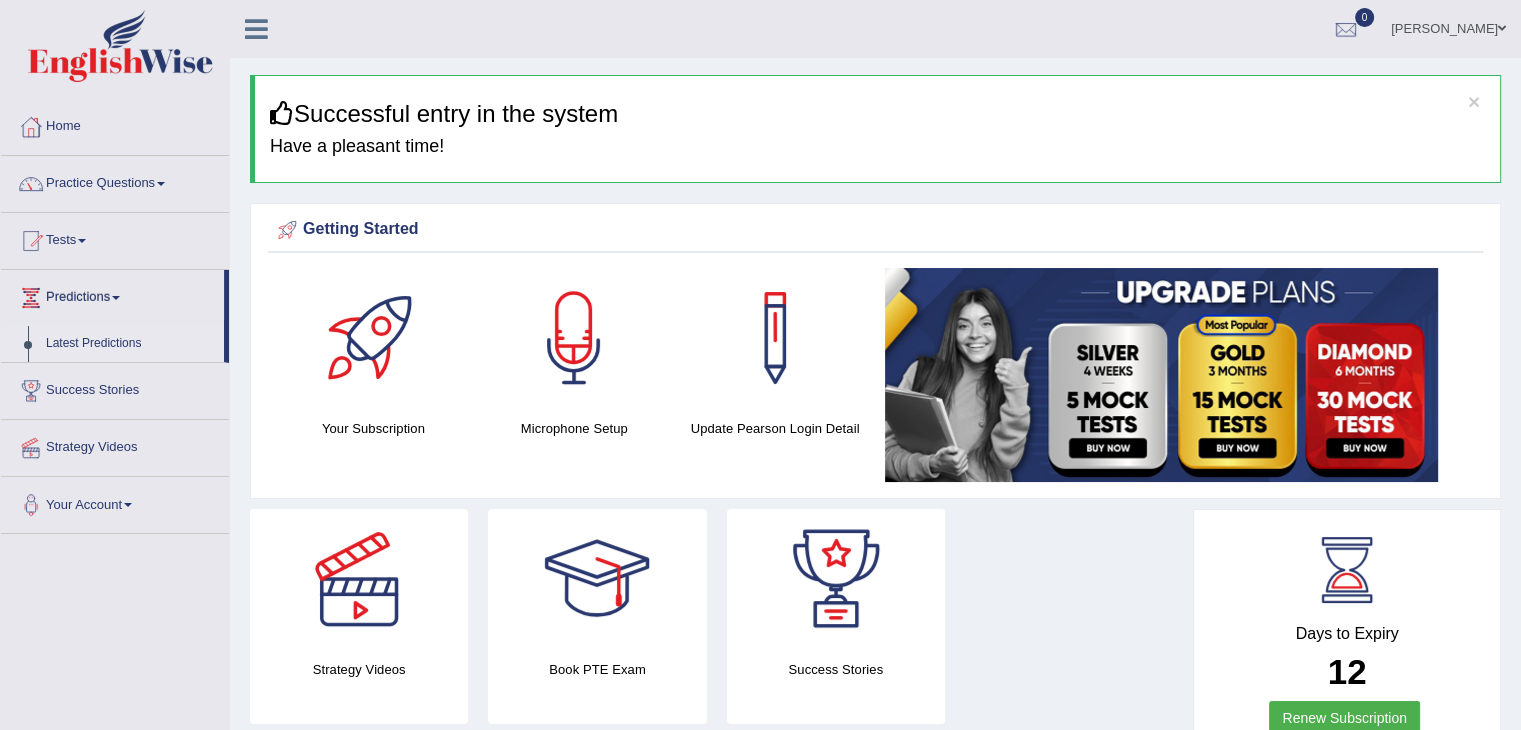 click on "Latest Predictions" at bounding box center (130, 344) 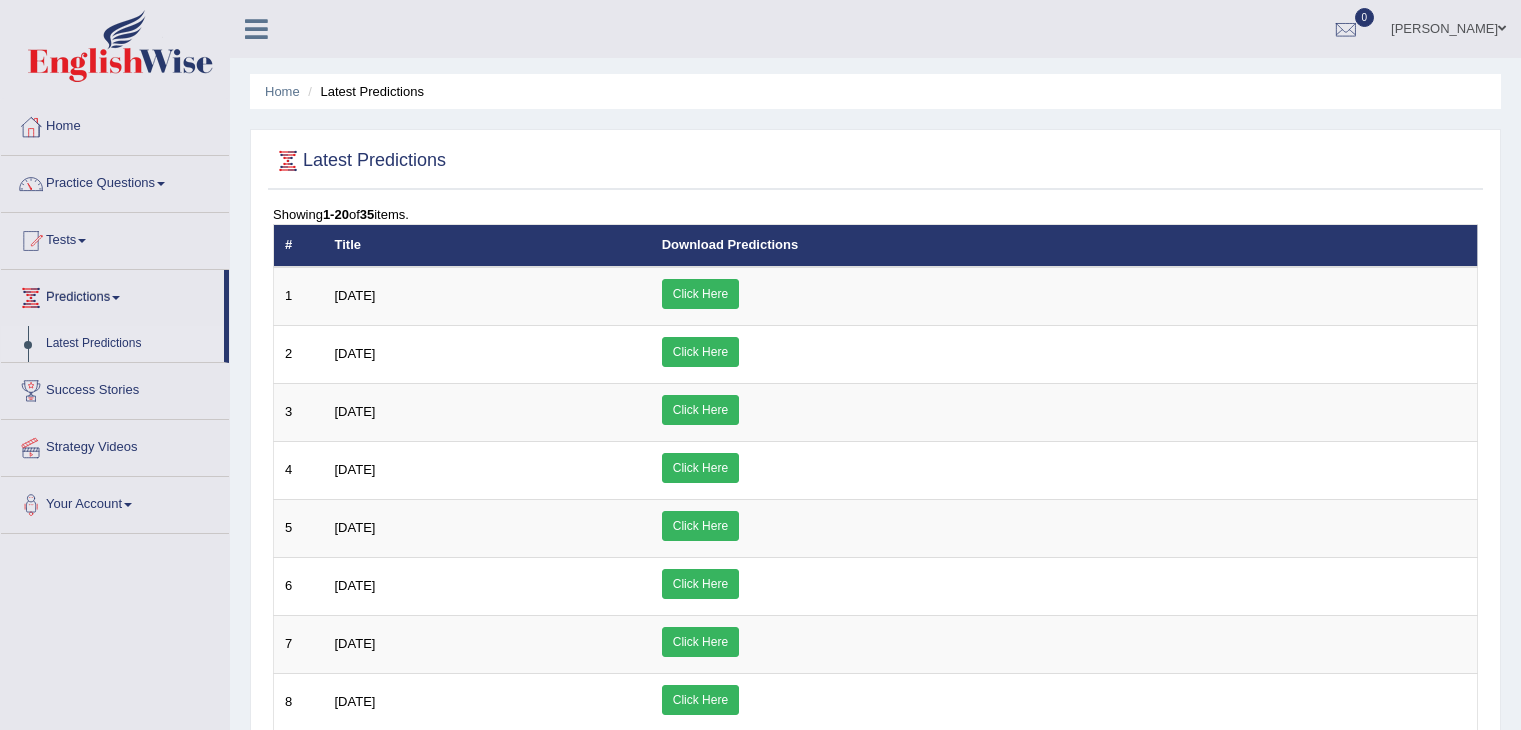 scroll, scrollTop: 0, scrollLeft: 0, axis: both 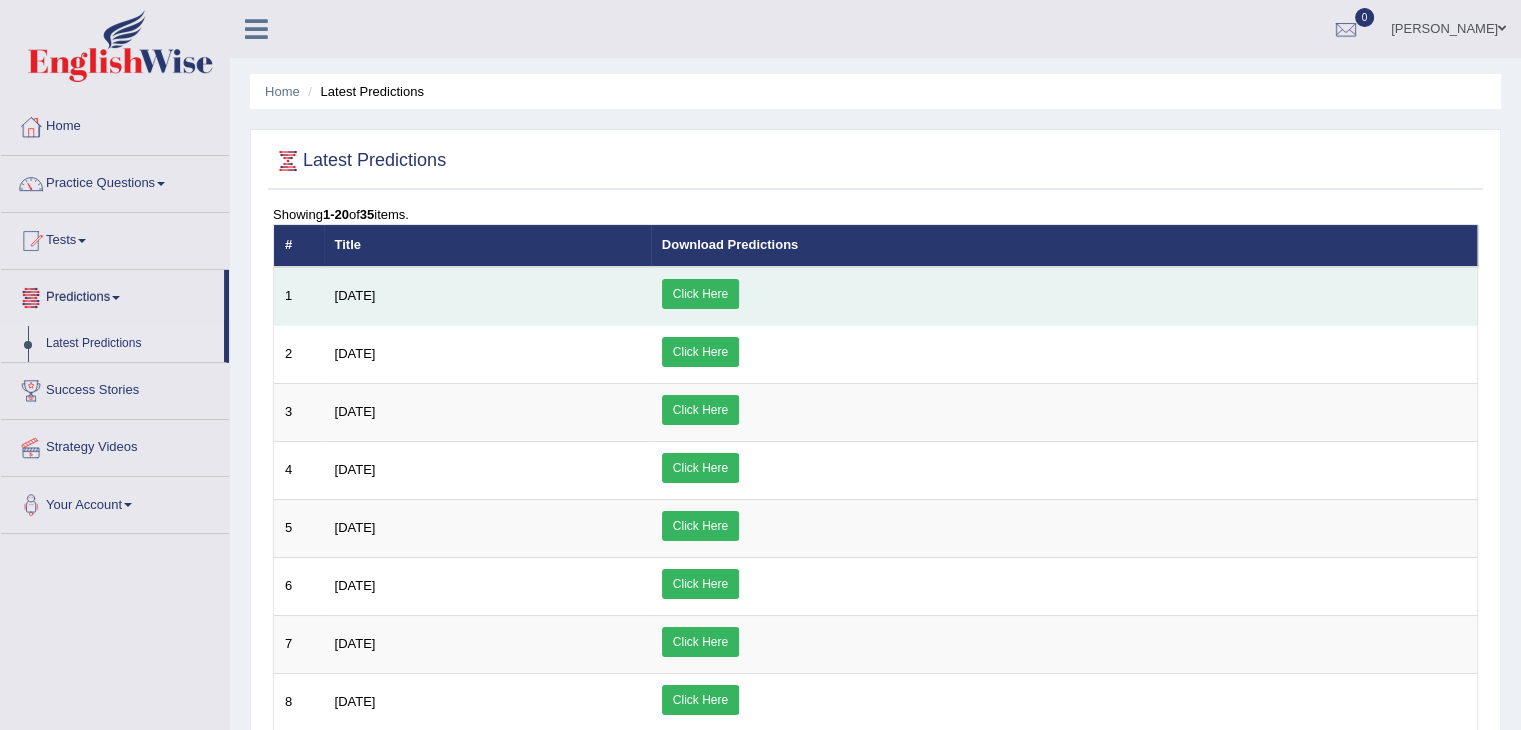 click on "Click Here" at bounding box center [700, 294] 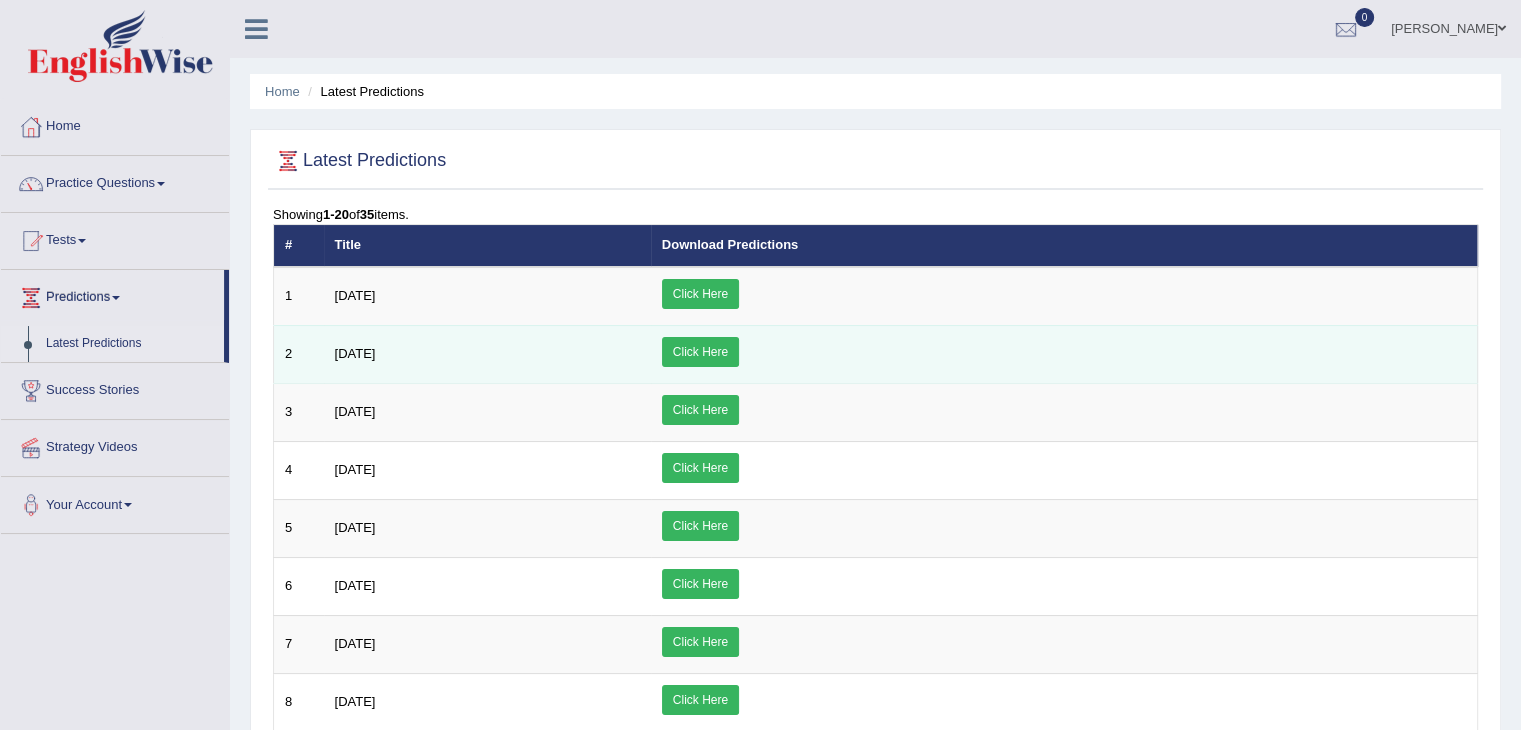 click on "Click Here" at bounding box center (700, 352) 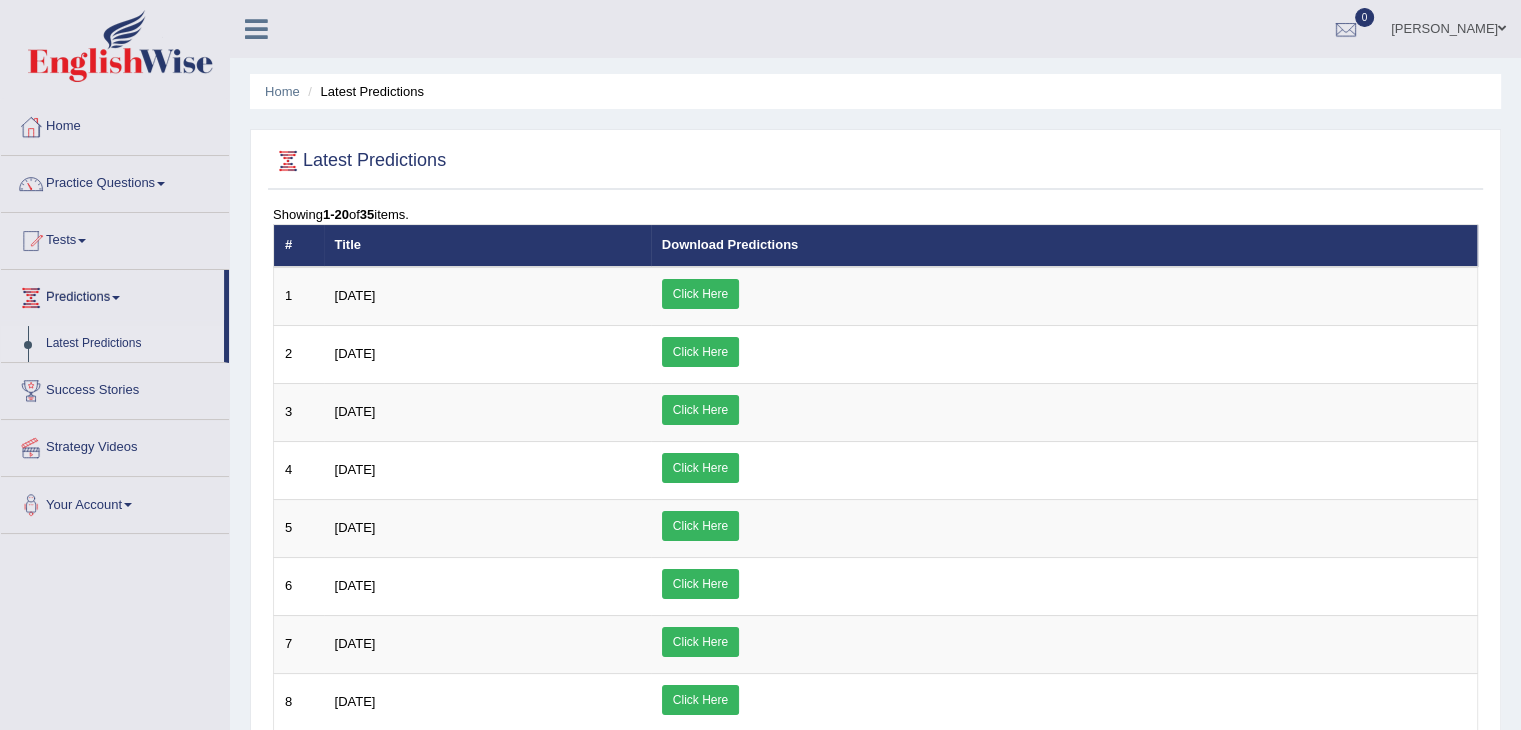 click on "Success Stories" at bounding box center (115, 388) 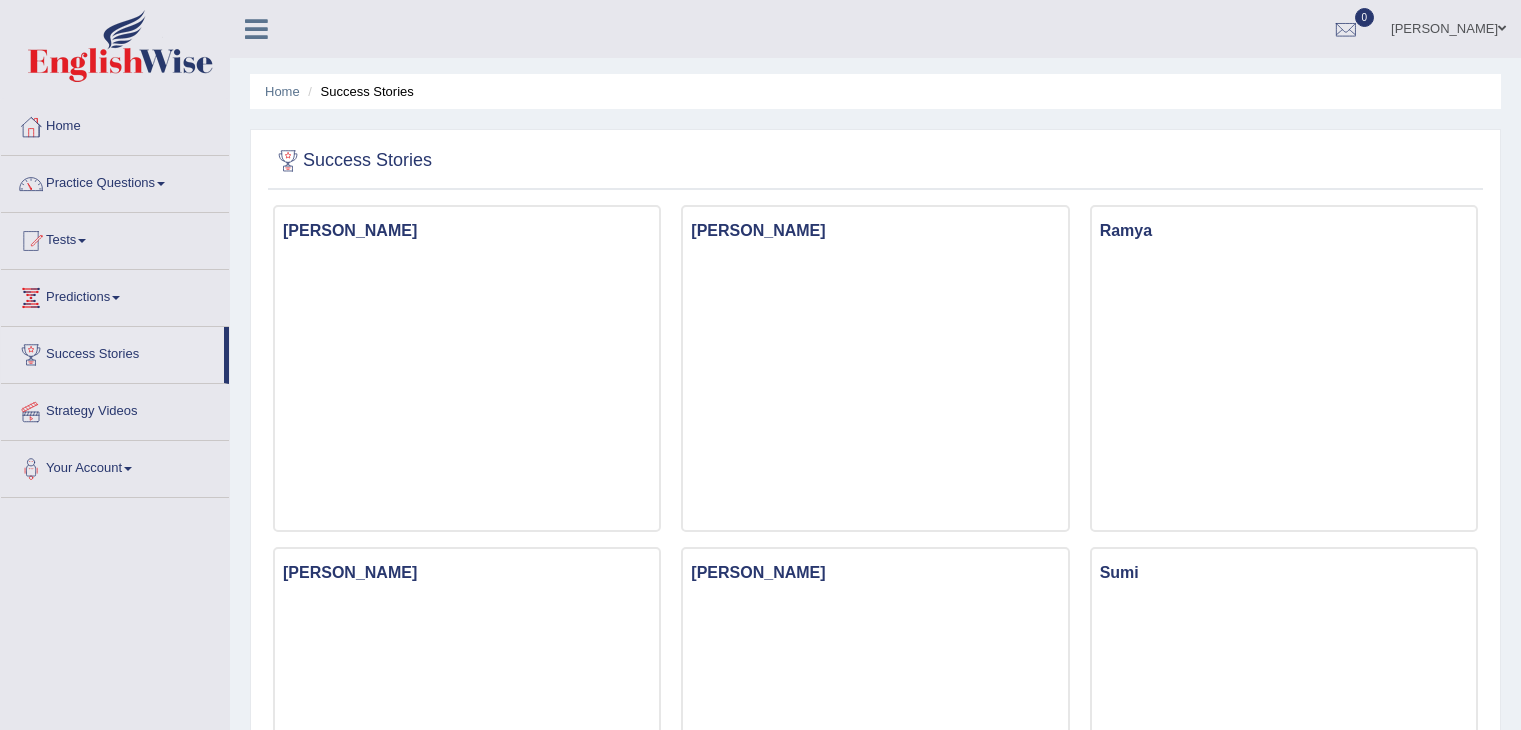 scroll, scrollTop: 0, scrollLeft: 0, axis: both 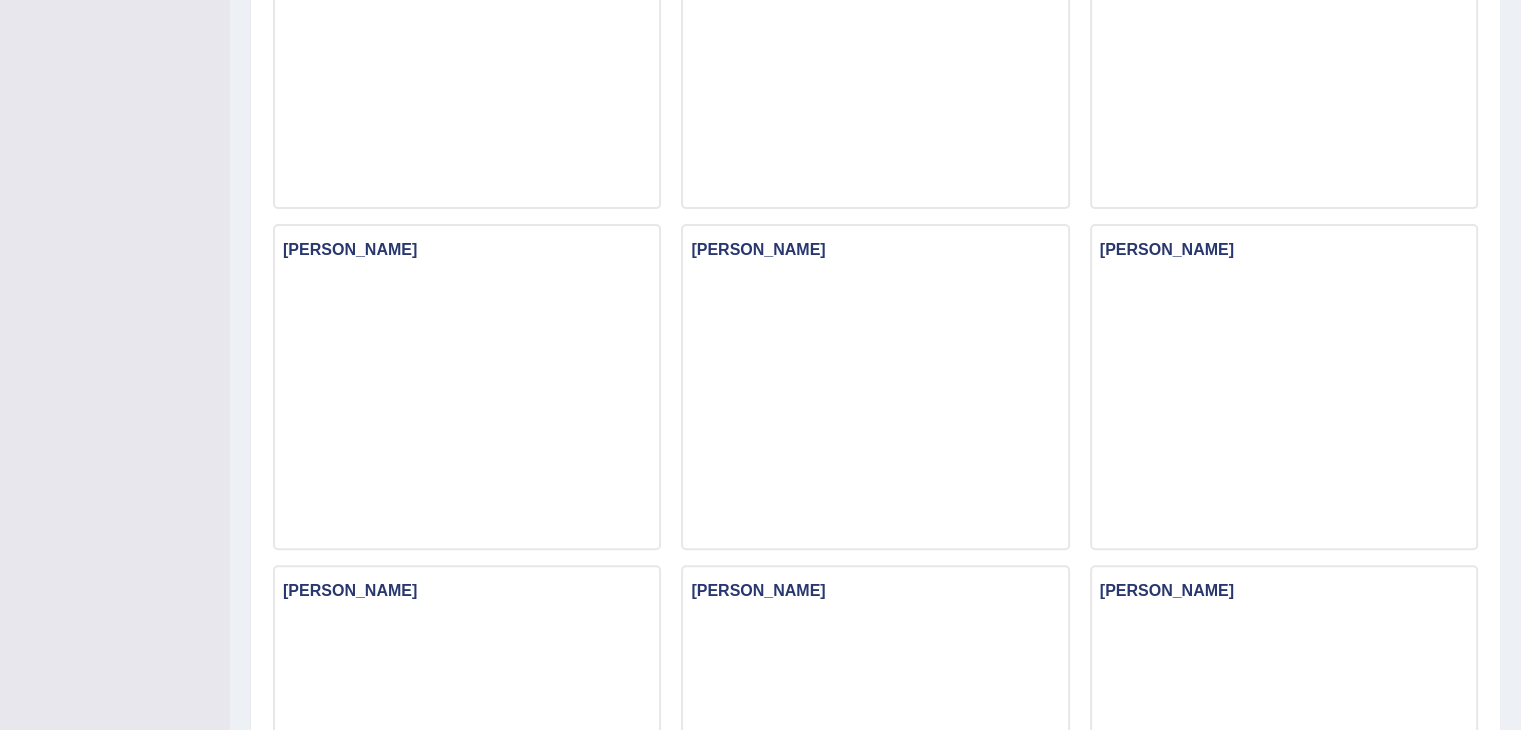 drag, startPoint x: 1531, startPoint y: 197, endPoint x: 1521, endPoint y: 369, distance: 172.29045 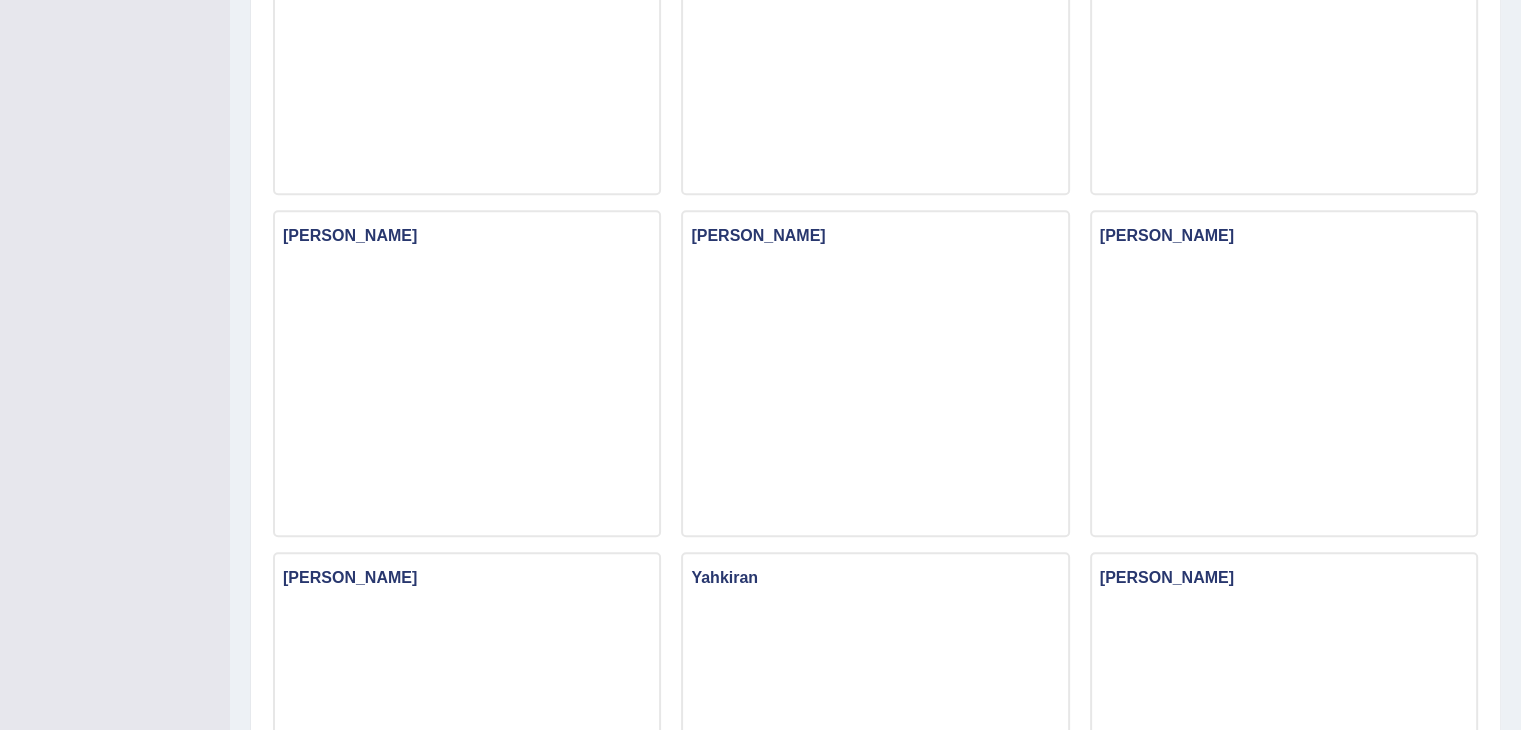 scroll, scrollTop: 1025, scrollLeft: 0, axis: vertical 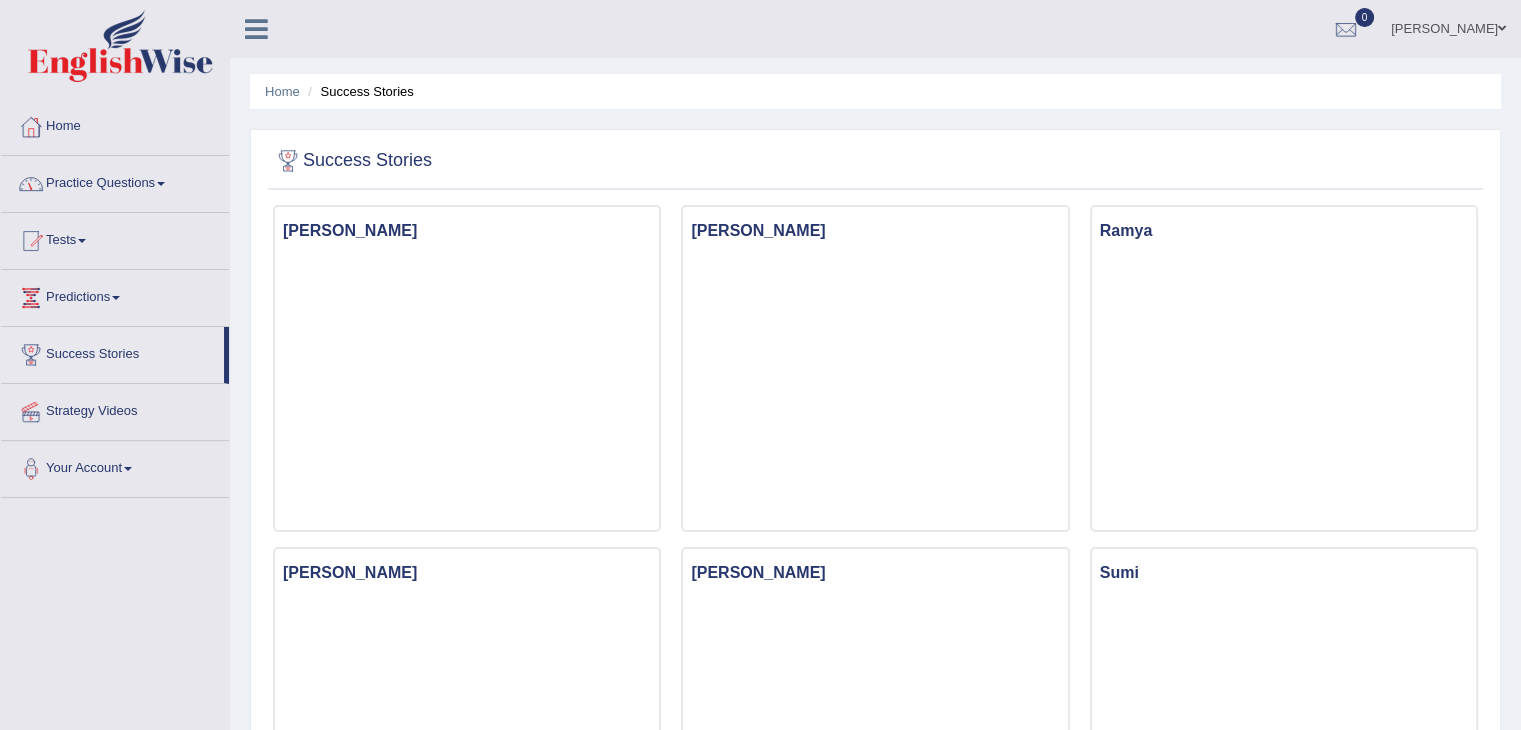 click on "Home" at bounding box center [115, 124] 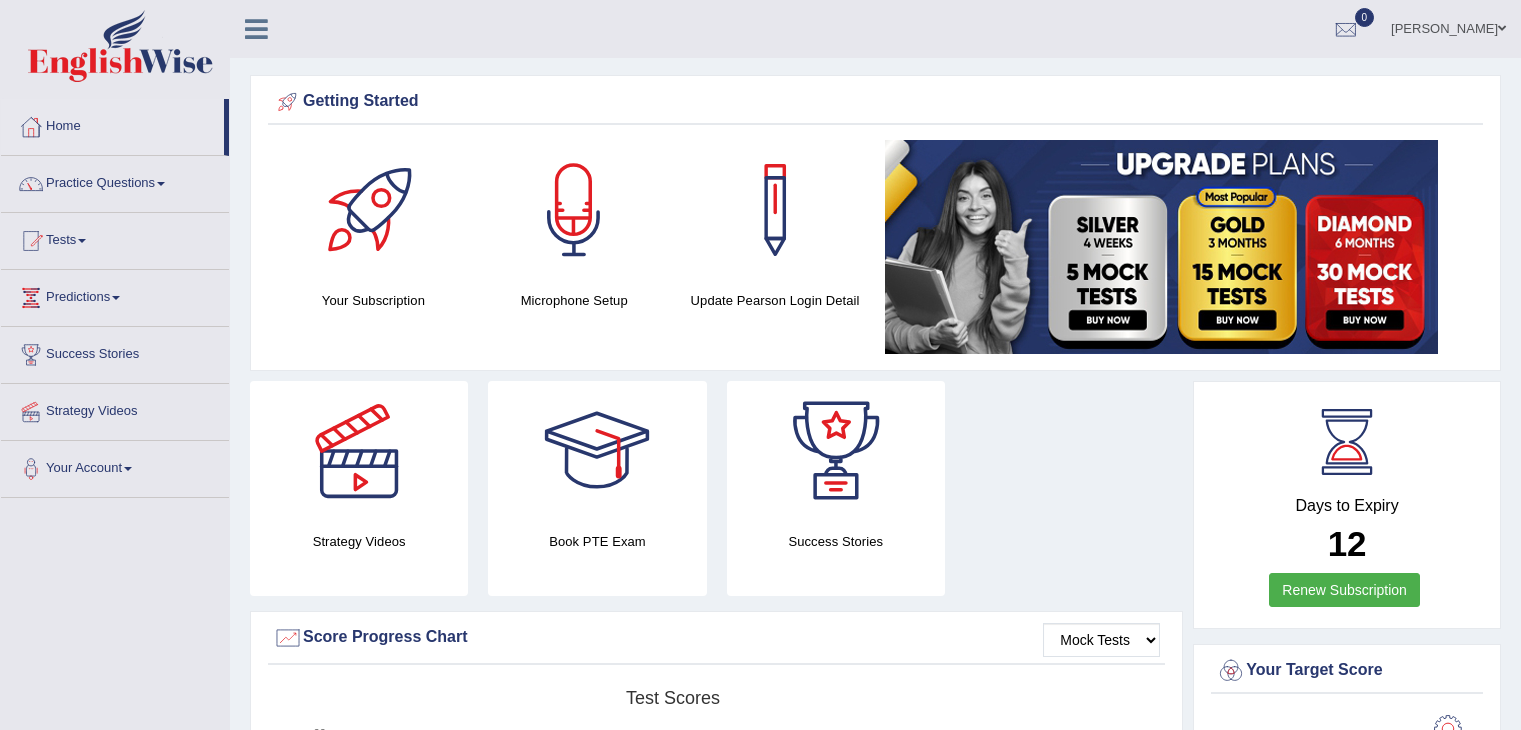 scroll, scrollTop: 0, scrollLeft: 0, axis: both 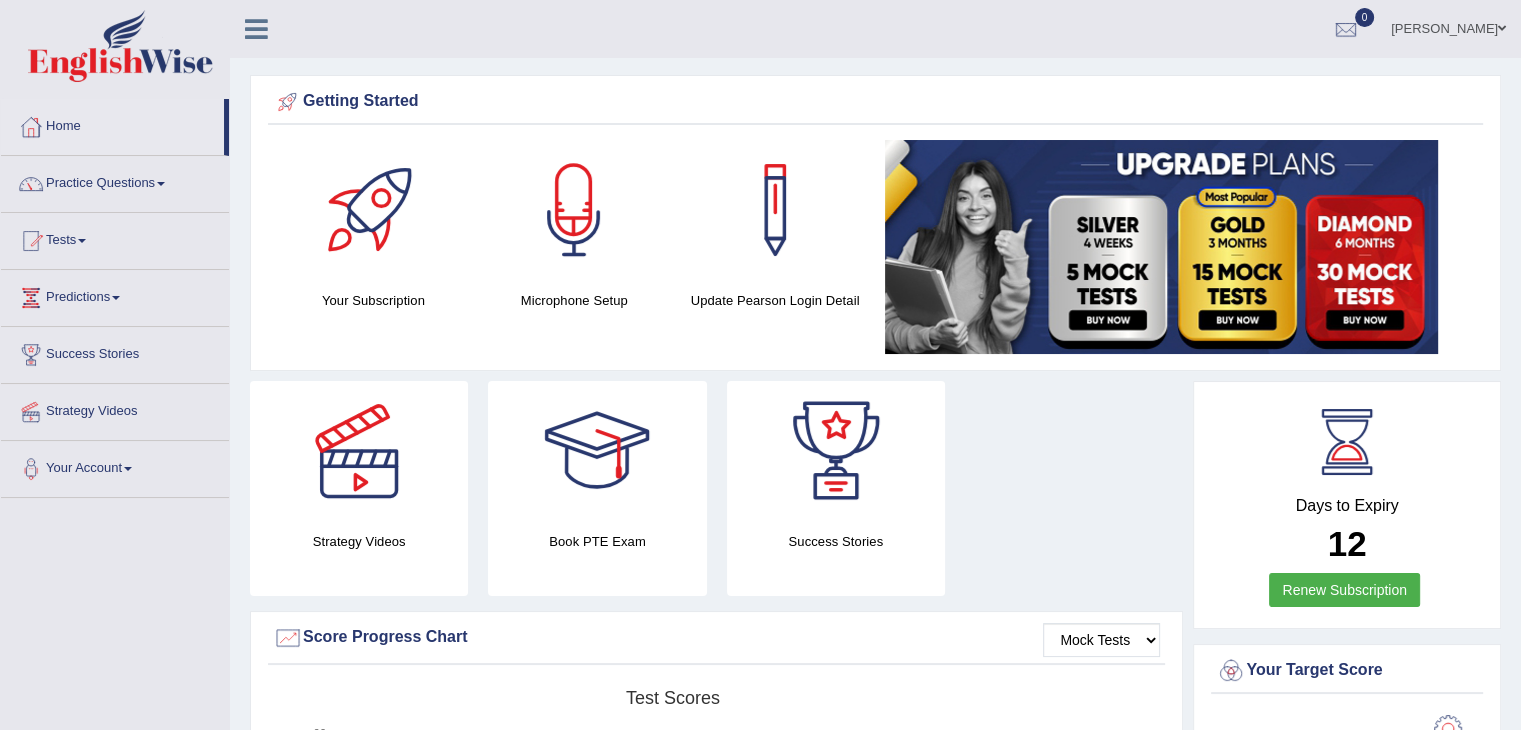 click on "Practice Questions" at bounding box center (115, 181) 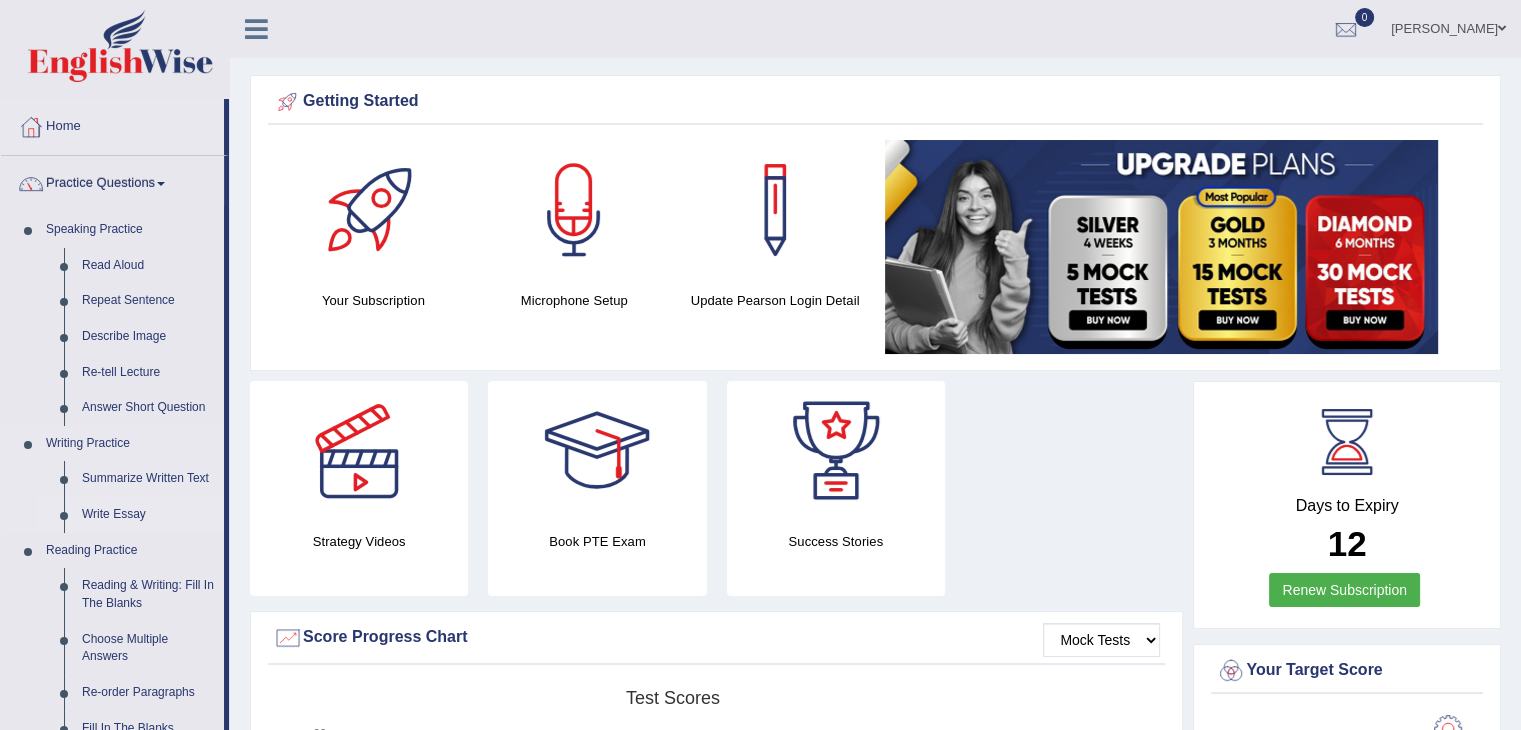 drag, startPoint x: 225, startPoint y: 268, endPoint x: 220, endPoint y: 525, distance: 257.04865 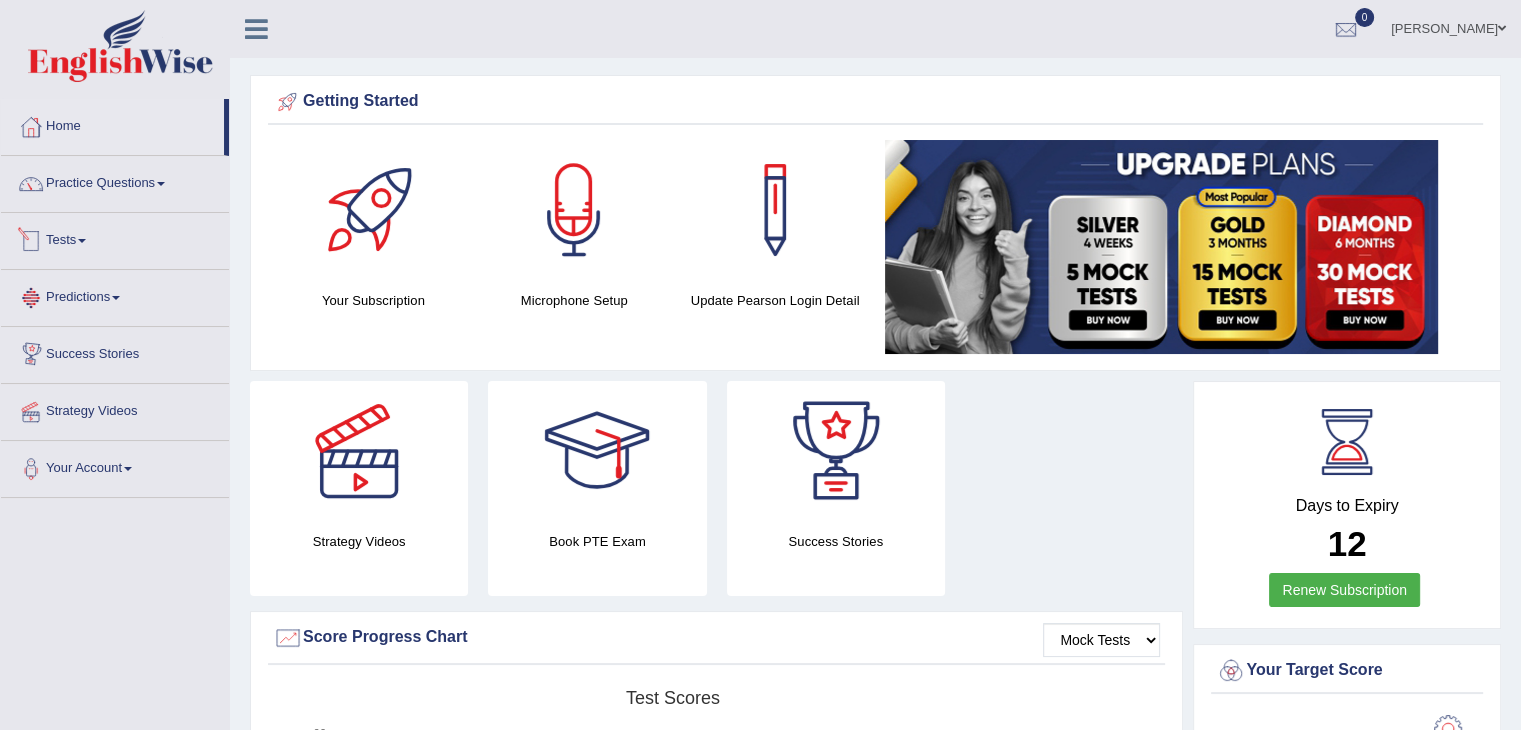 click on "Tests" at bounding box center (115, 238) 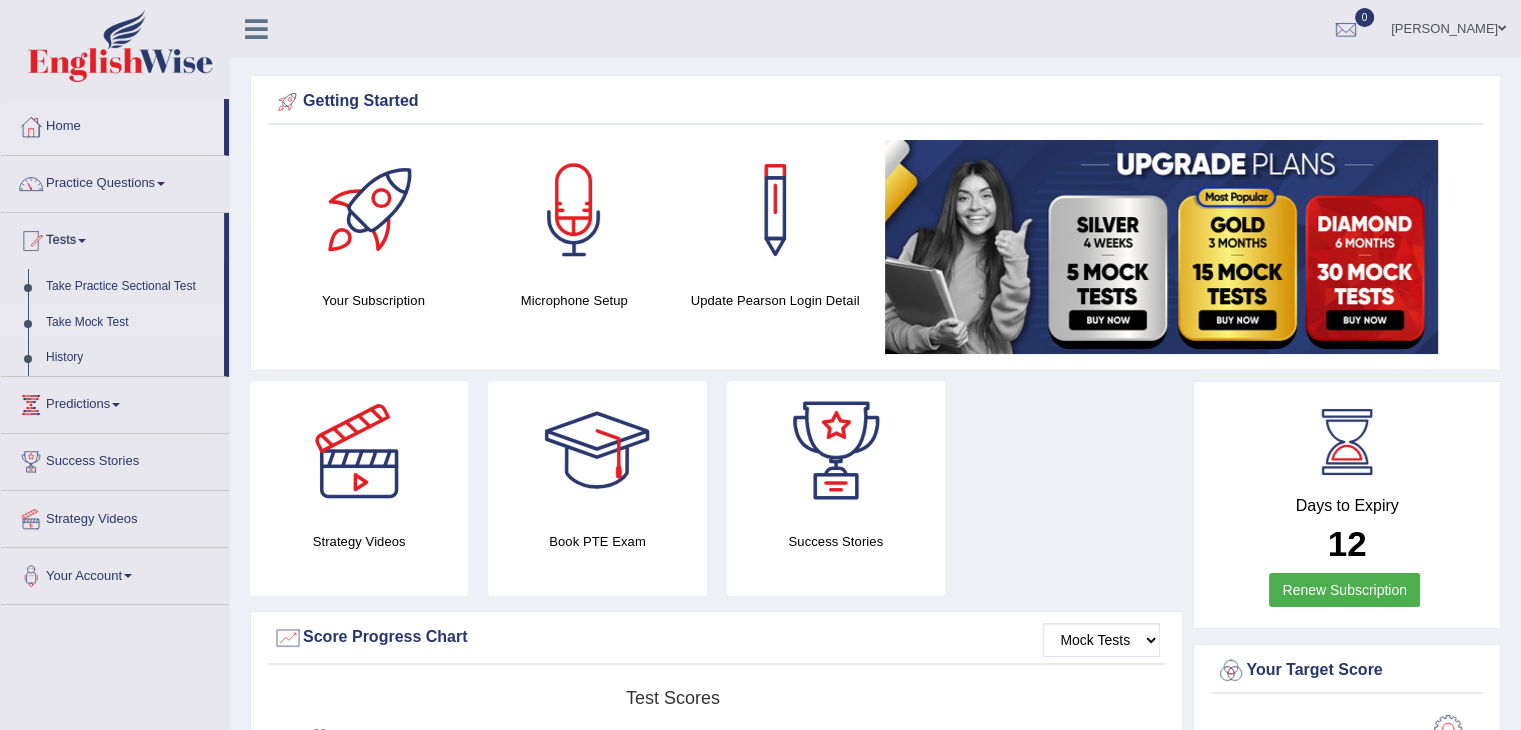 click on "Take Mock Test" at bounding box center [130, 323] 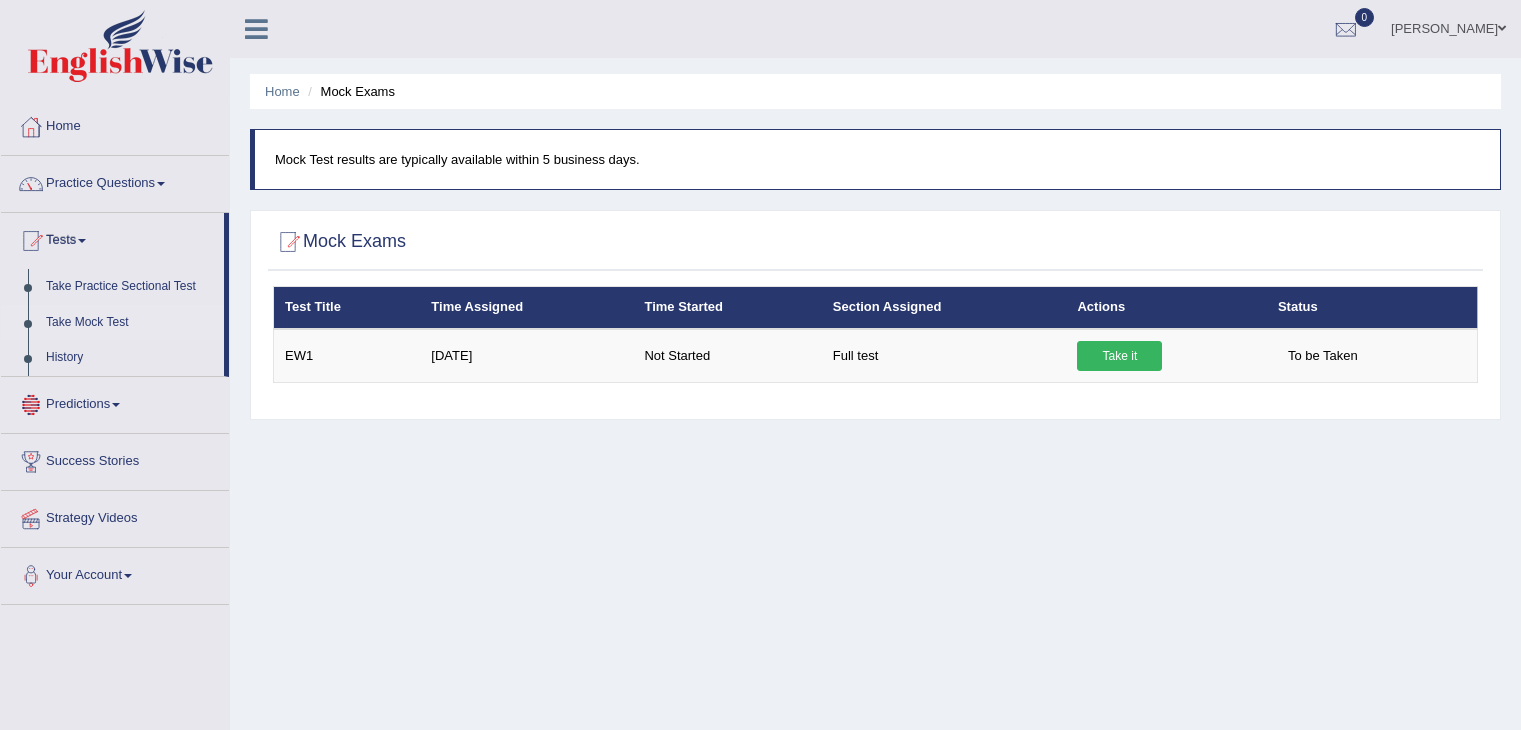 scroll, scrollTop: 0, scrollLeft: 0, axis: both 